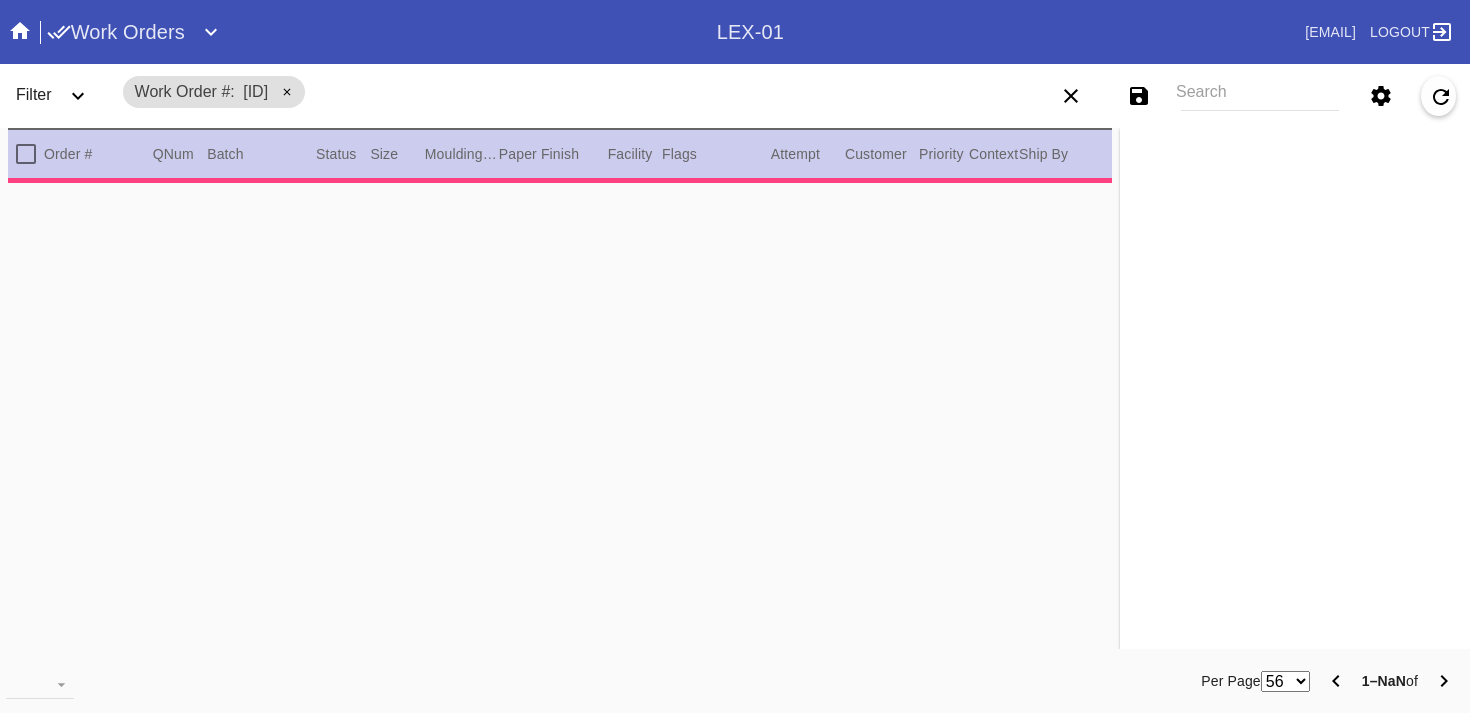 scroll, scrollTop: 0, scrollLeft: 0, axis: both 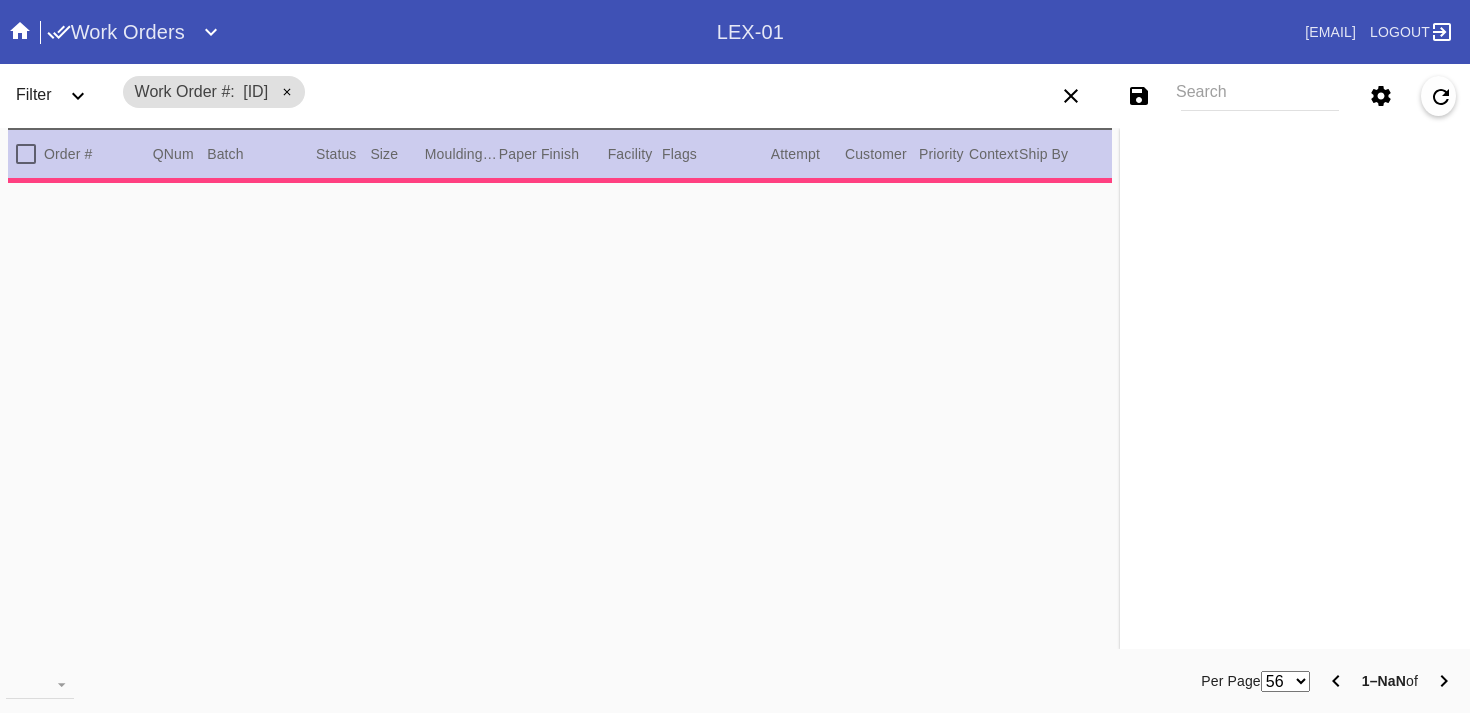 type on "0.0" 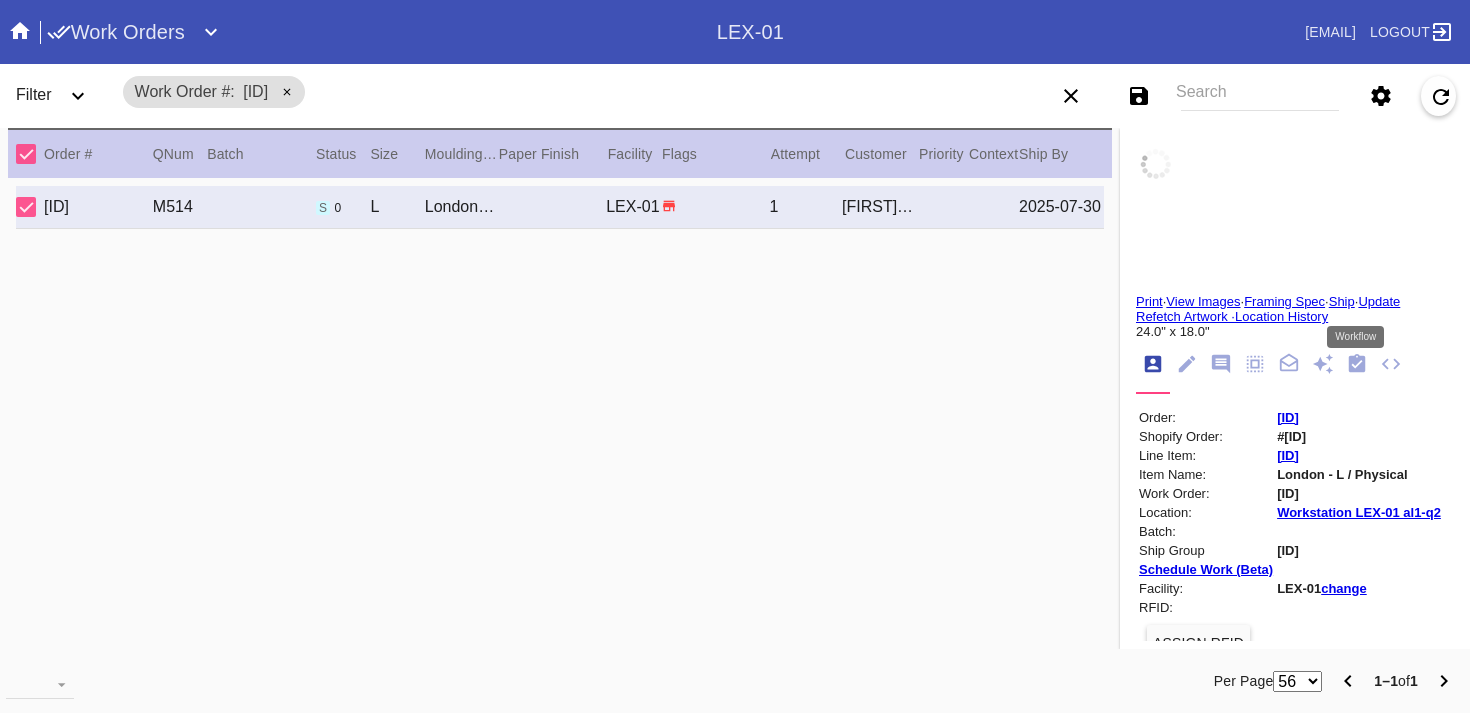 click 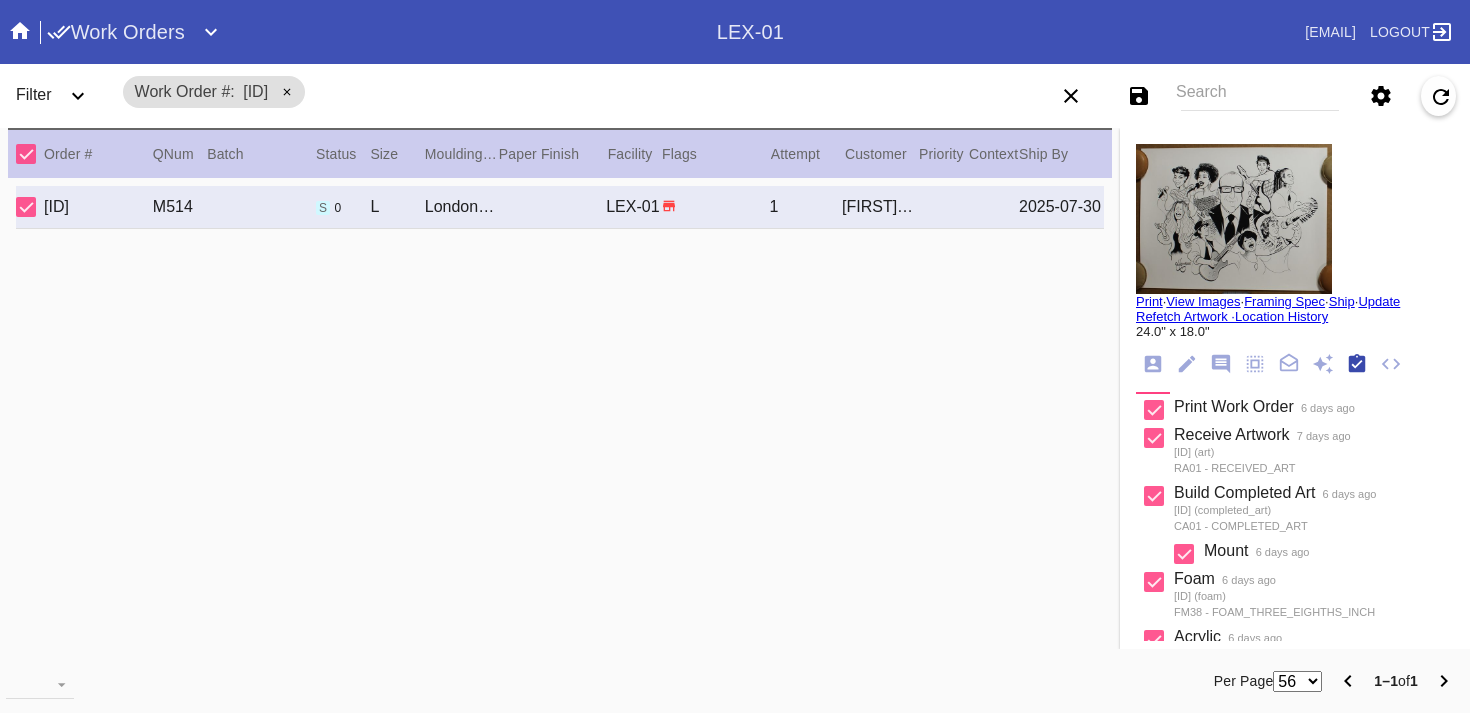 scroll, scrollTop: 320, scrollLeft: 0, axis: vertical 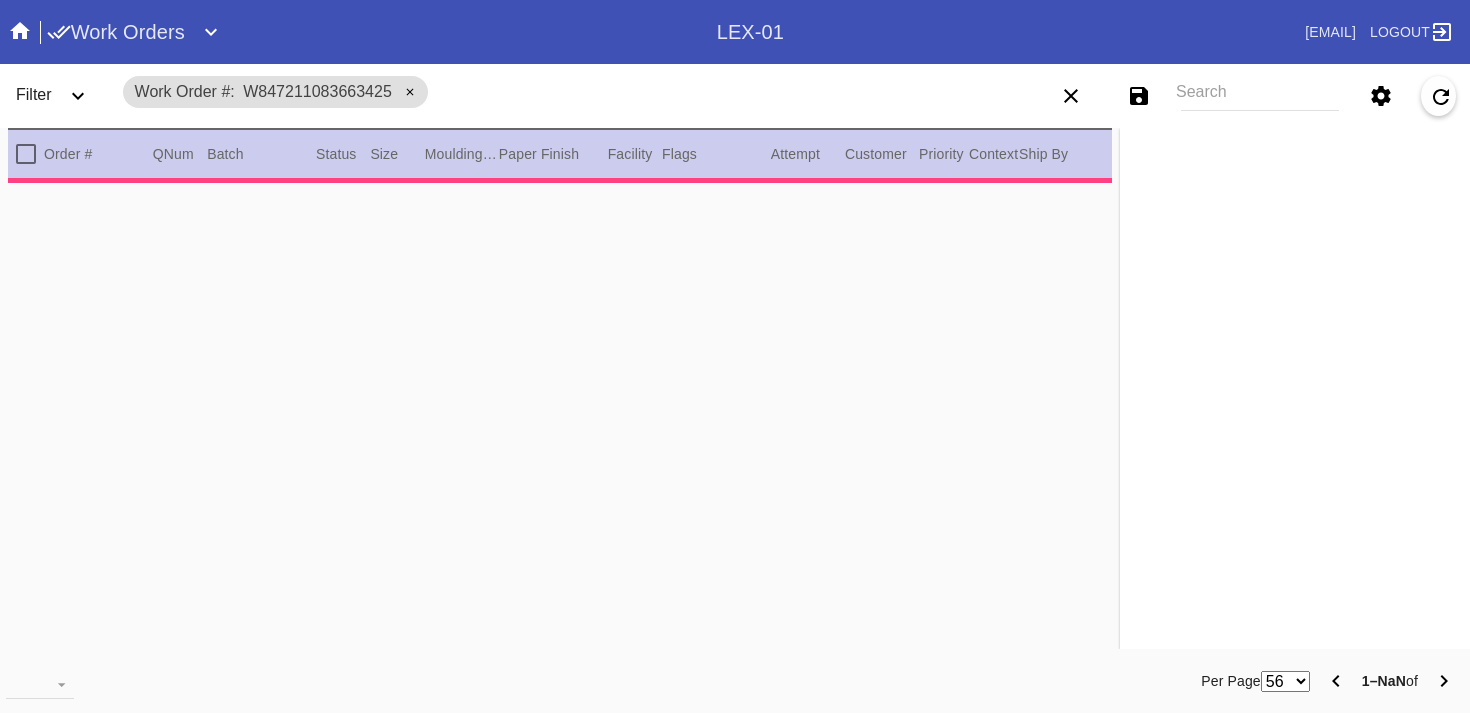 type on "0.0" 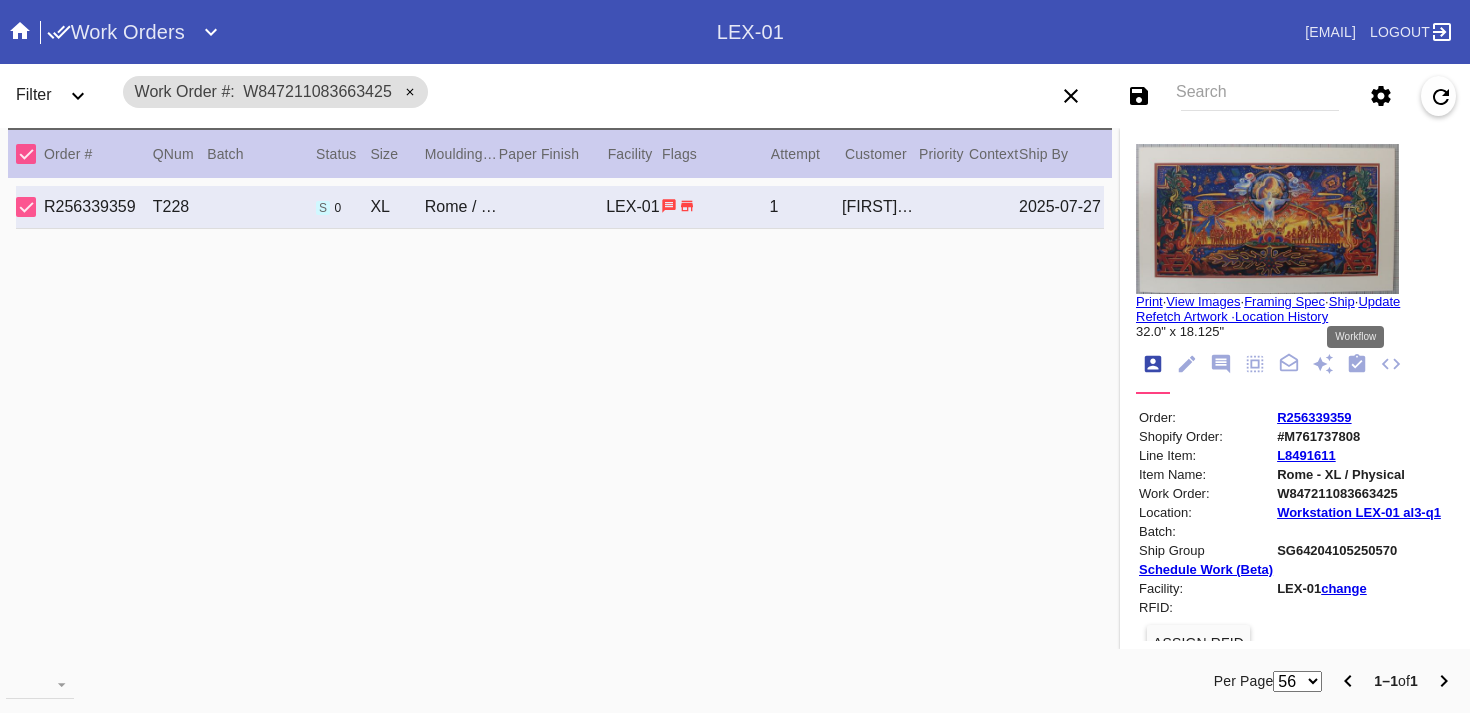 click 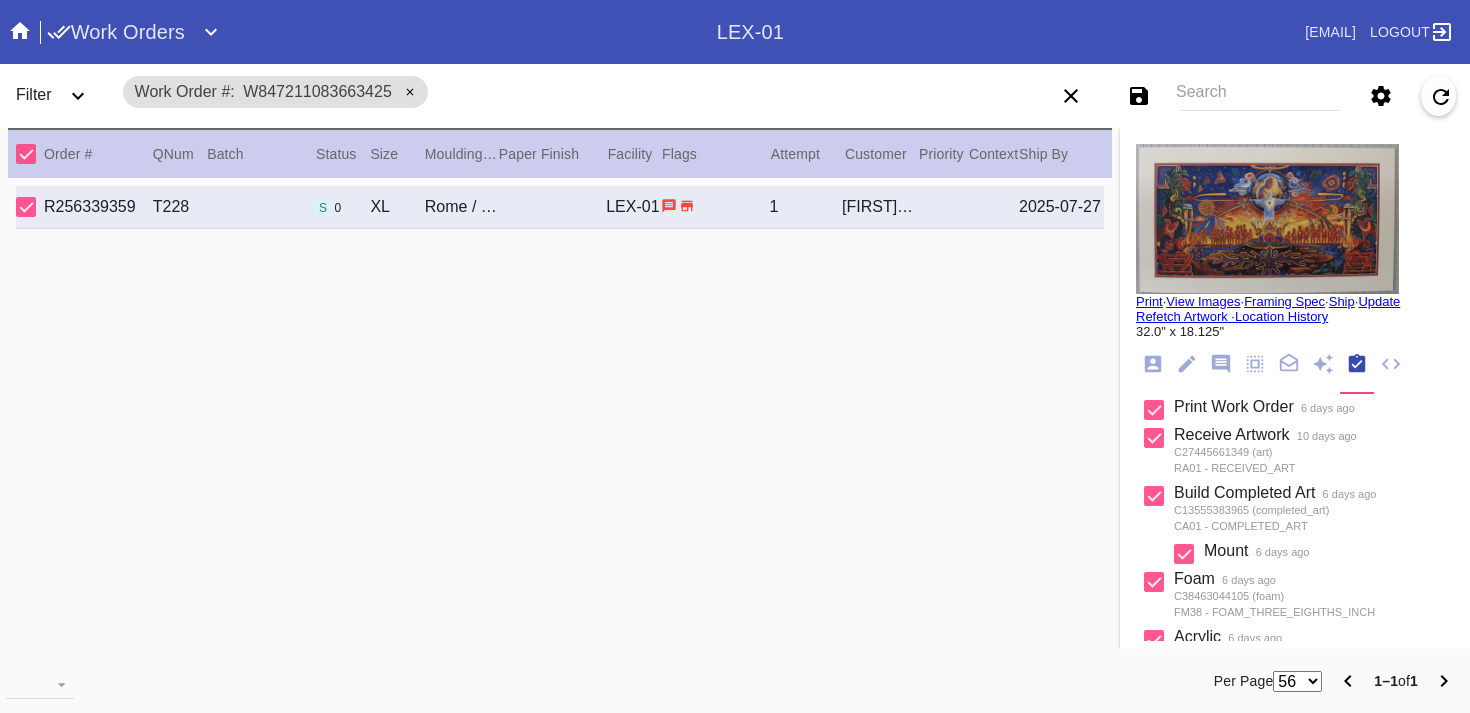 scroll, scrollTop: 358, scrollLeft: 0, axis: vertical 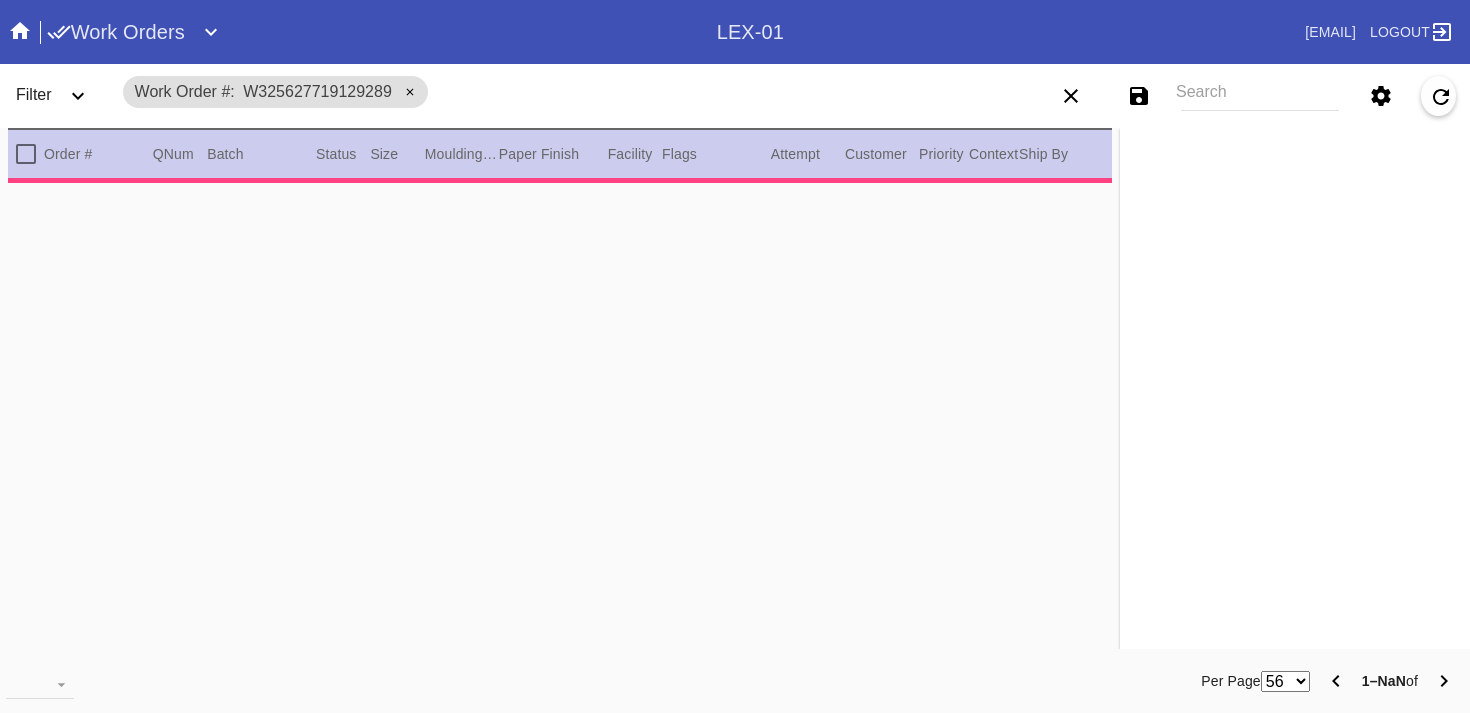 type on "1.5" 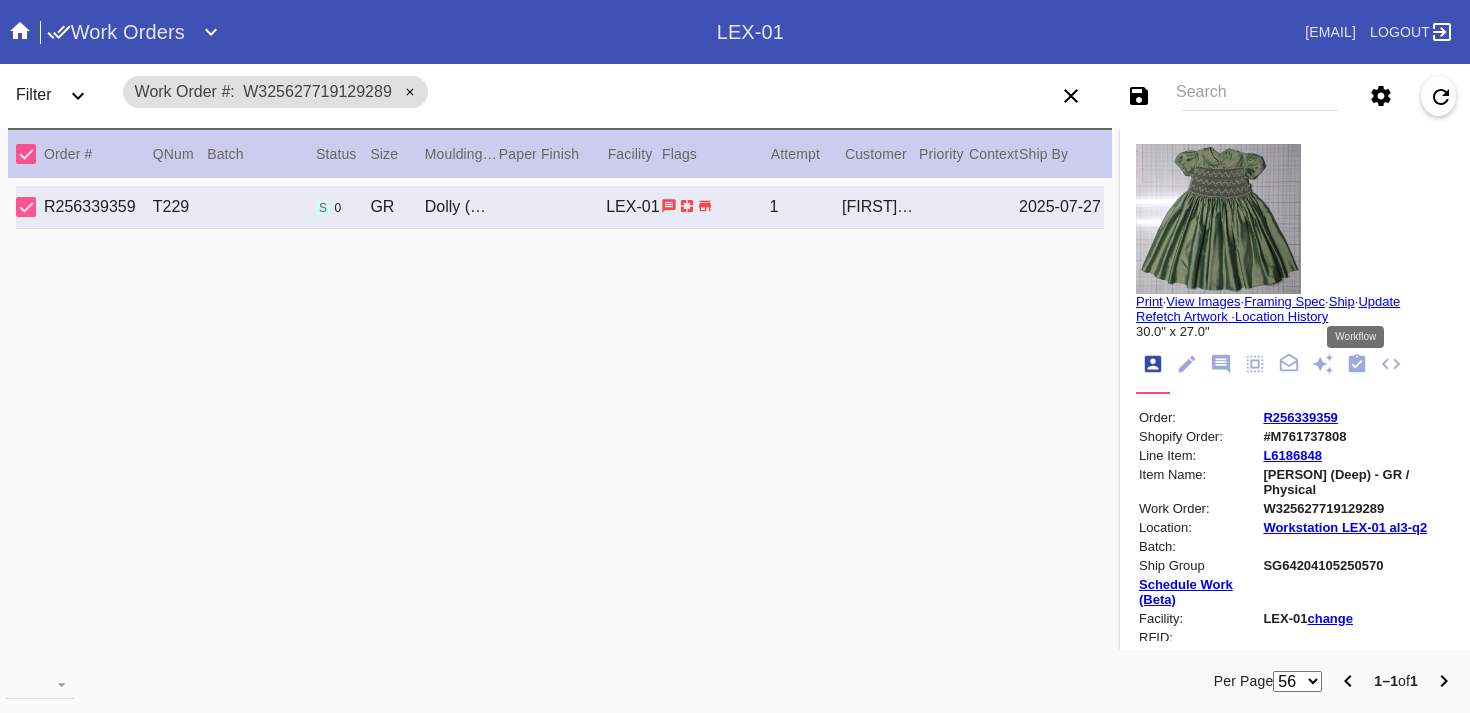 click 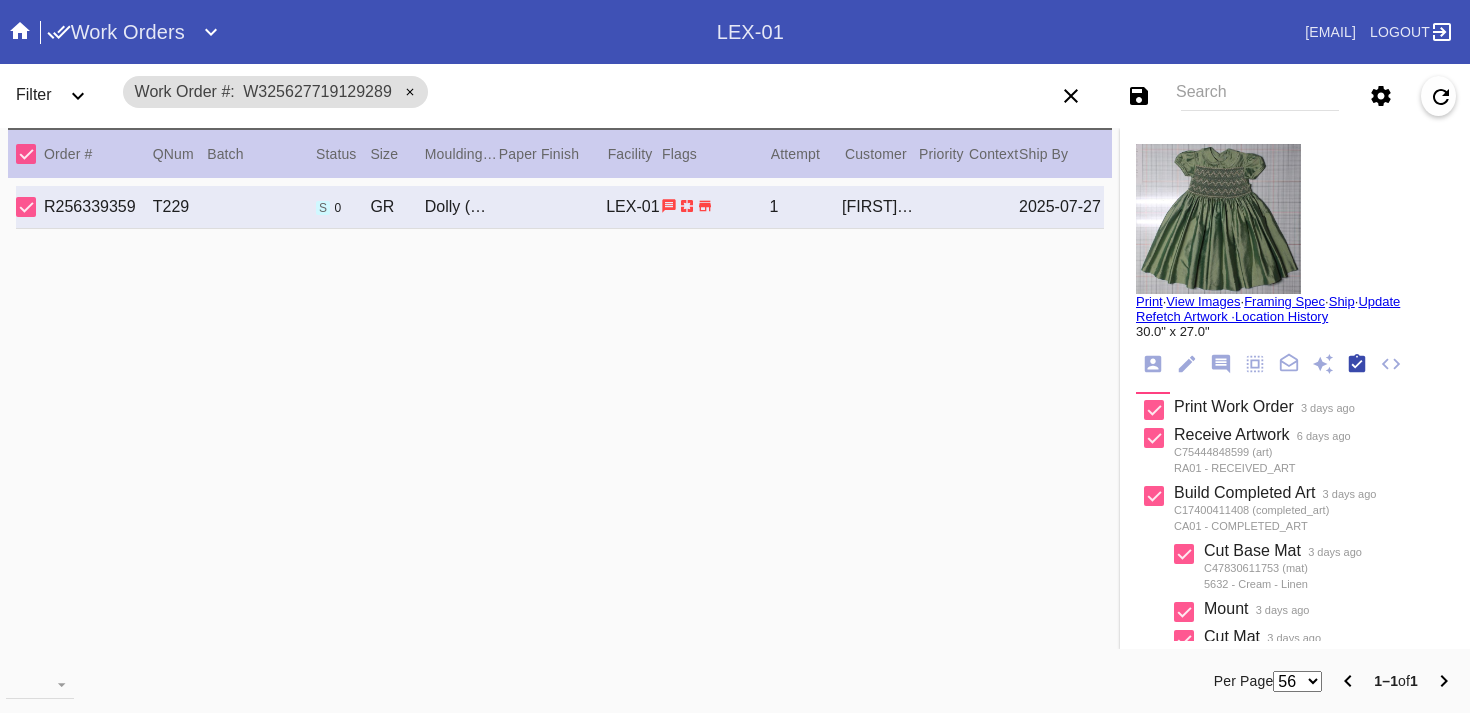 scroll, scrollTop: 320, scrollLeft: 0, axis: vertical 